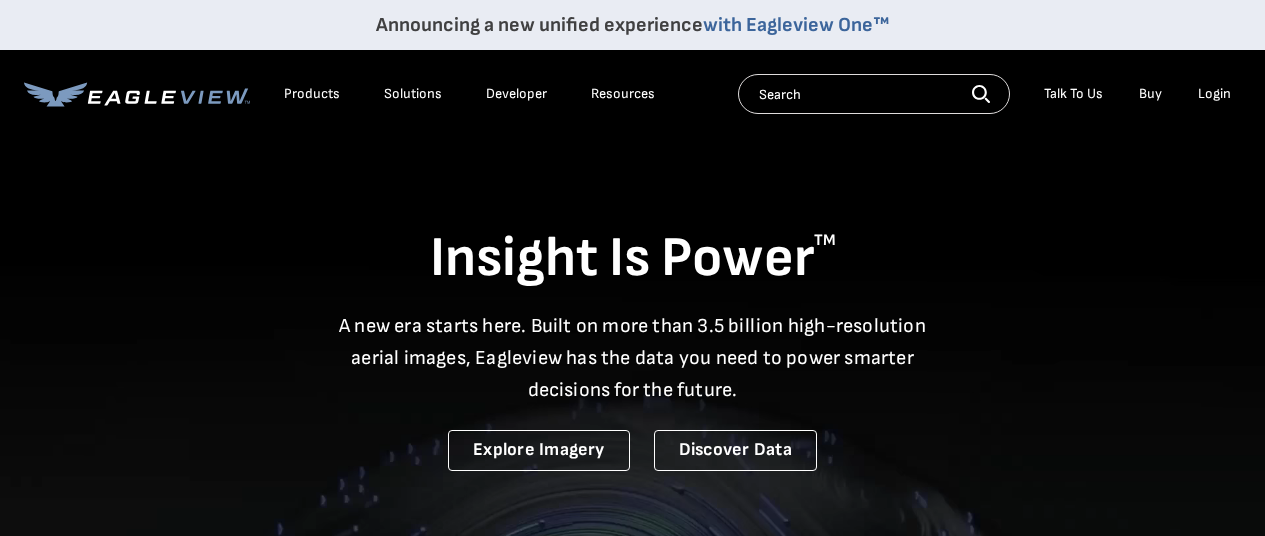 scroll, scrollTop: 0, scrollLeft: 0, axis: both 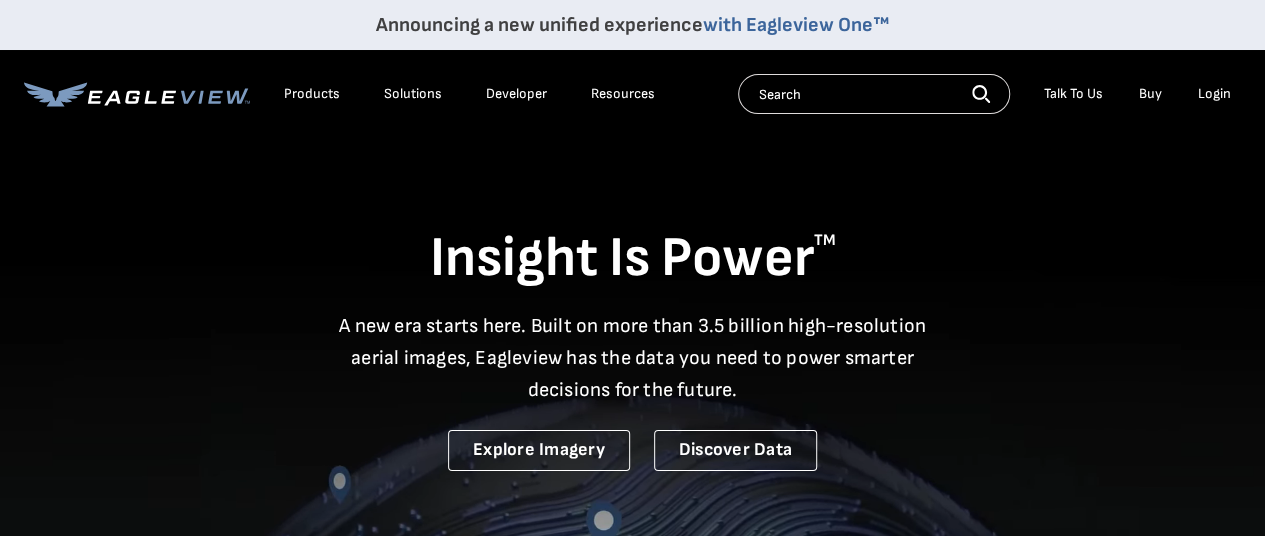click on "Login" at bounding box center [1214, 94] 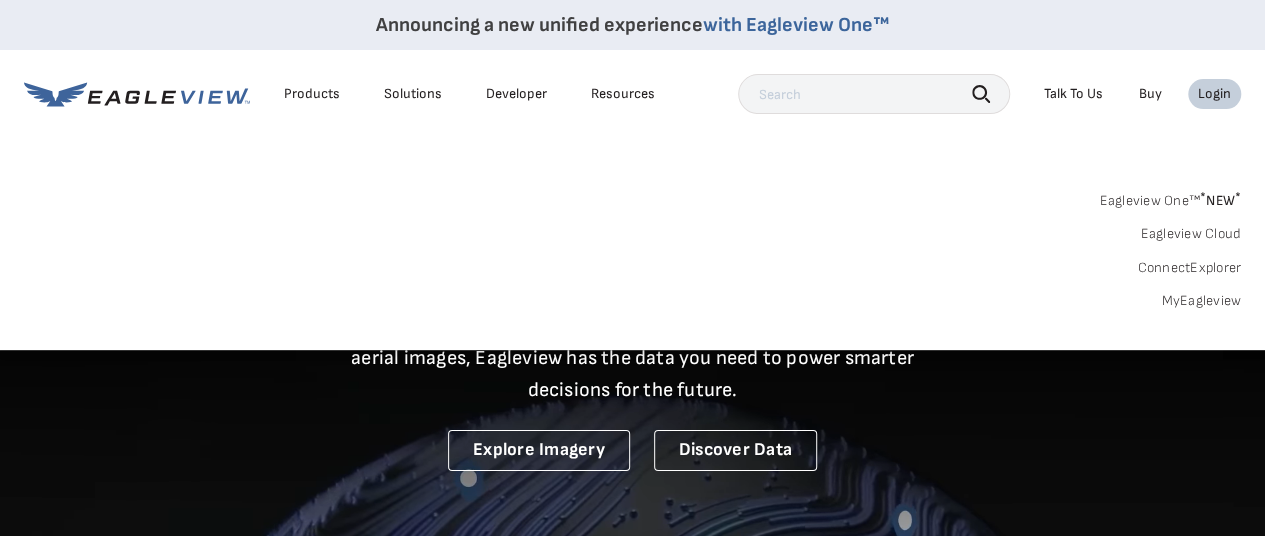 click on "MyEagleview" at bounding box center (1201, 301) 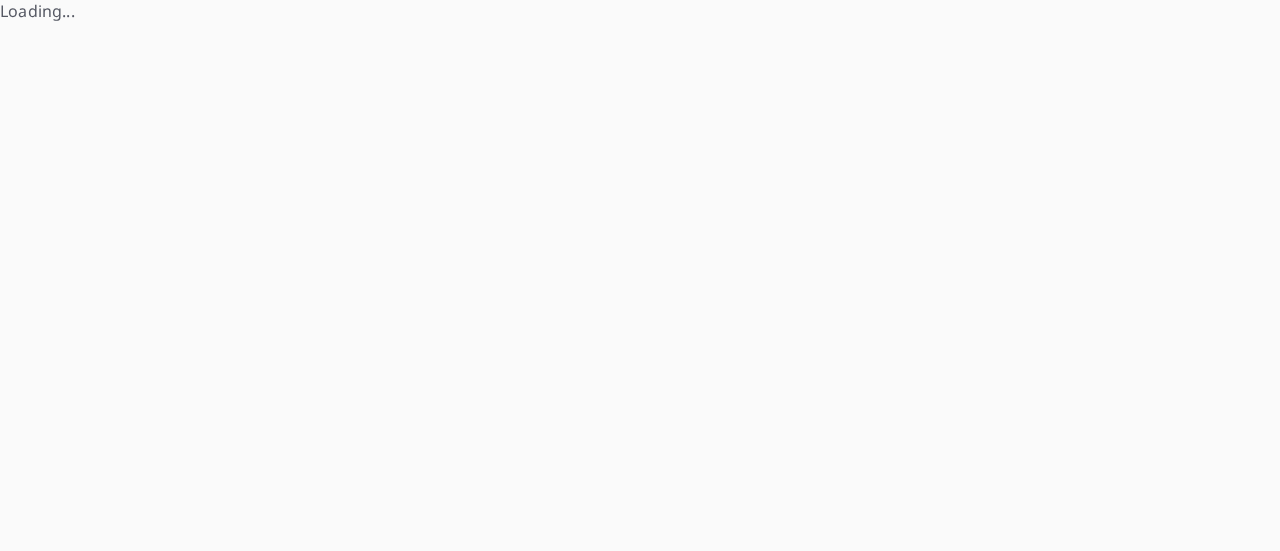 scroll, scrollTop: 0, scrollLeft: 0, axis: both 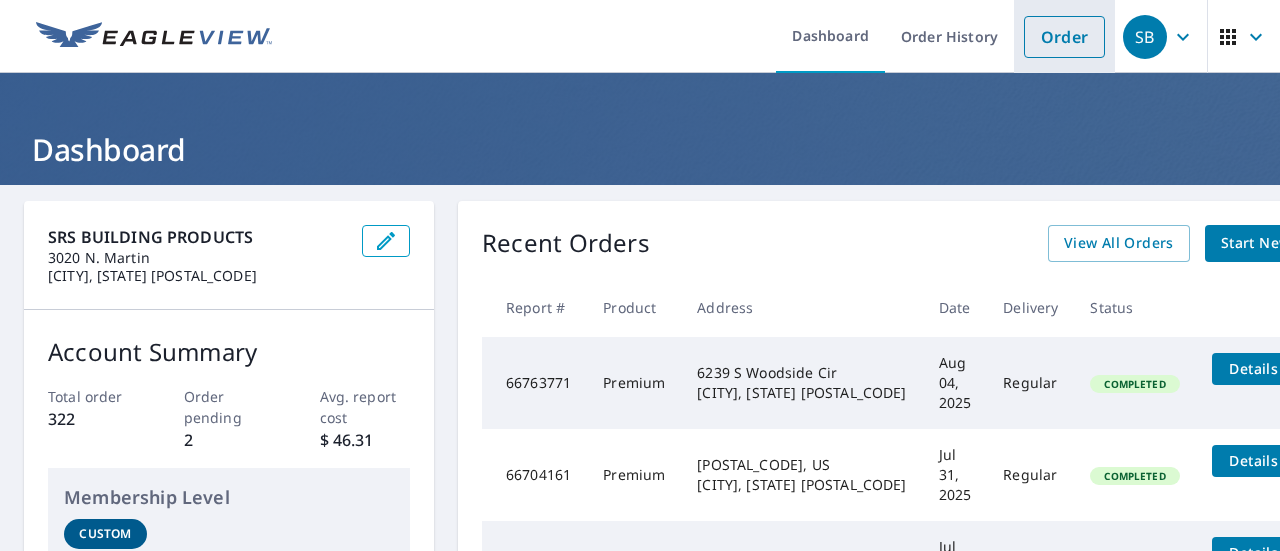 click on "Order" at bounding box center (1064, 37) 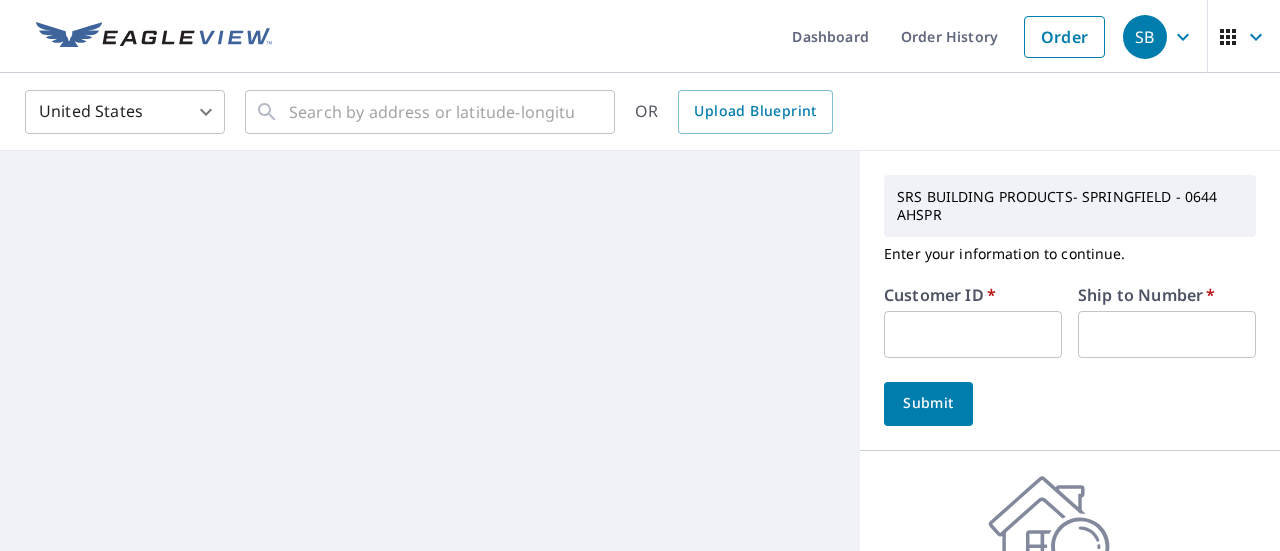 click at bounding box center (973, 334) 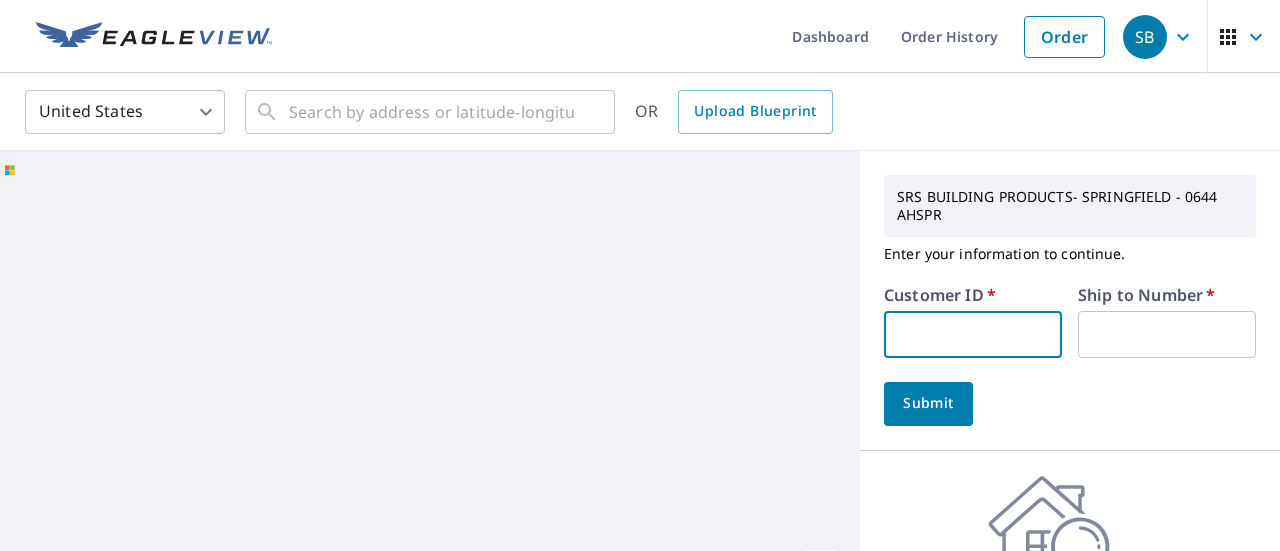 paste on "S068379" 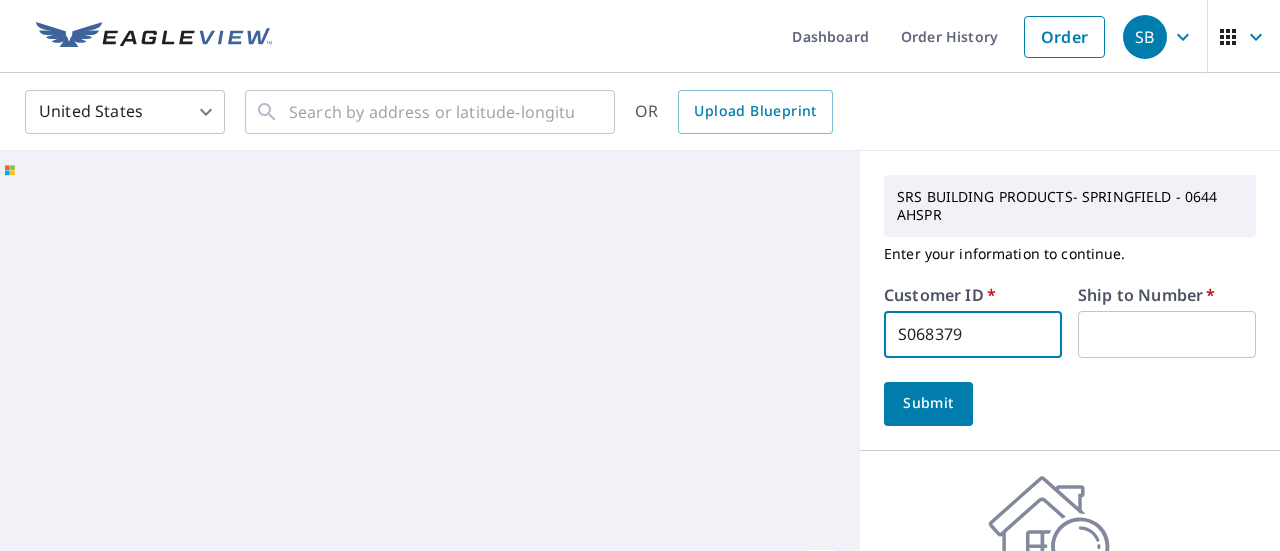 type on "S068379" 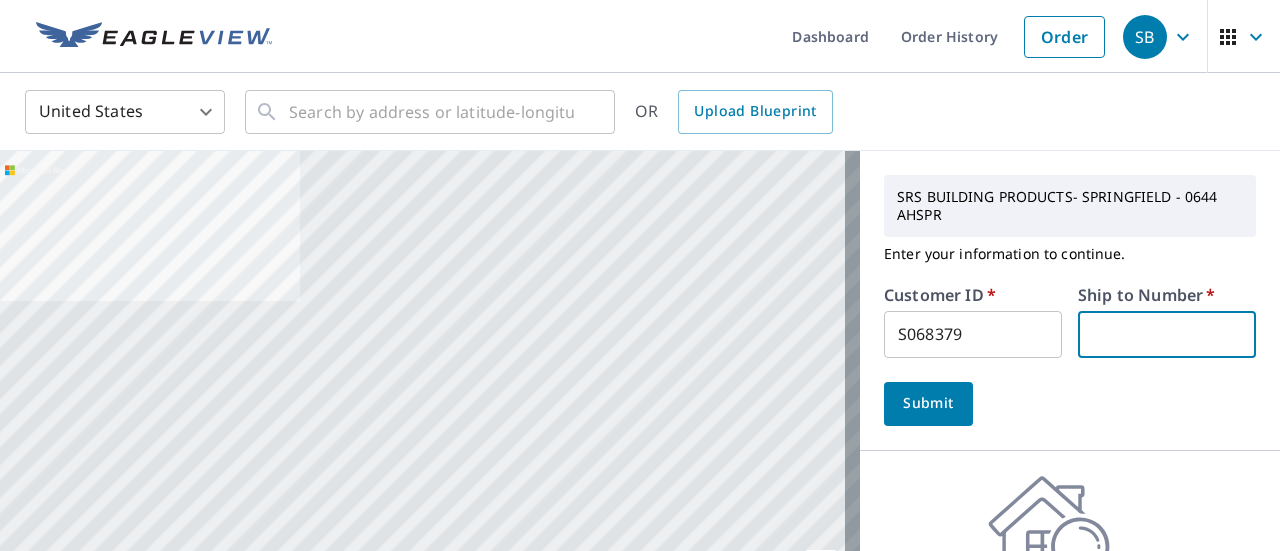 type on "1" 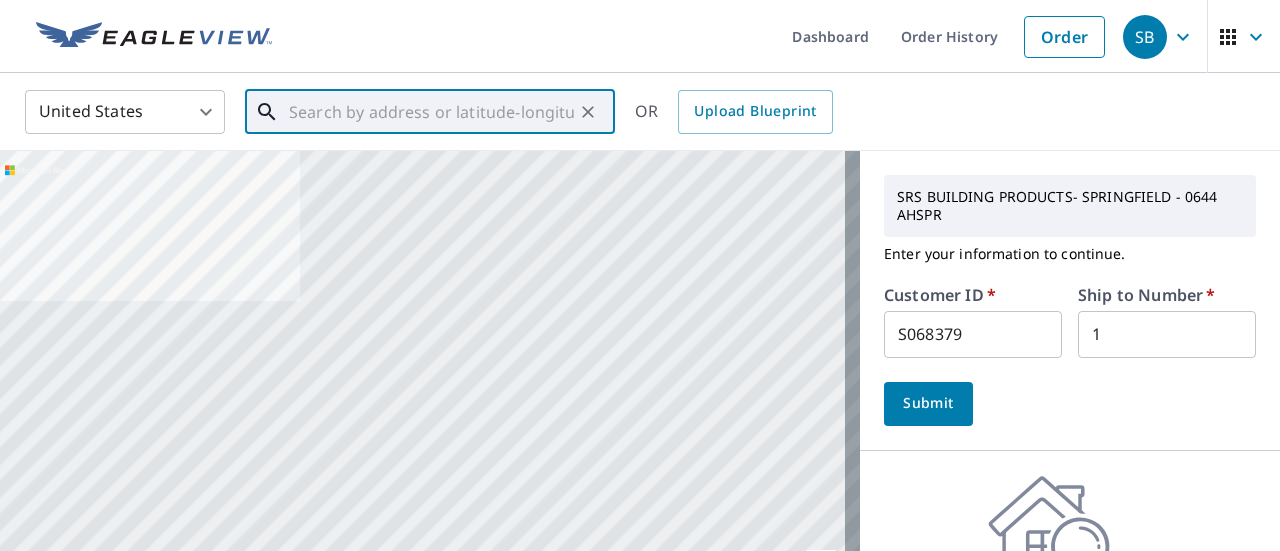 click at bounding box center (431, 112) 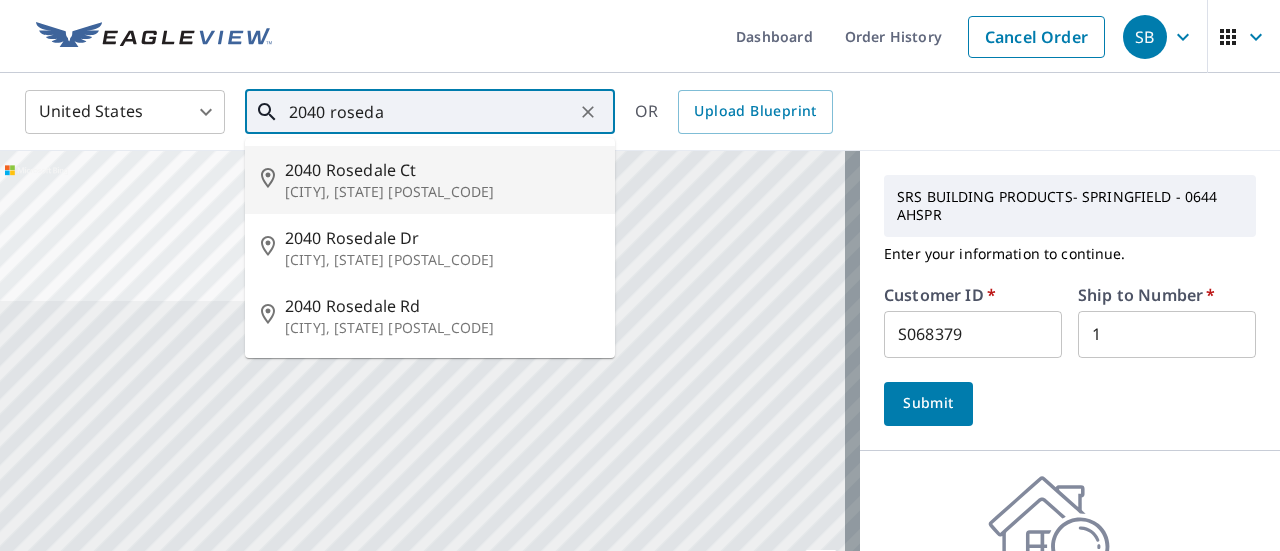 click on "[CITY], [STATE] [POSTAL_CODE]" at bounding box center [442, 192] 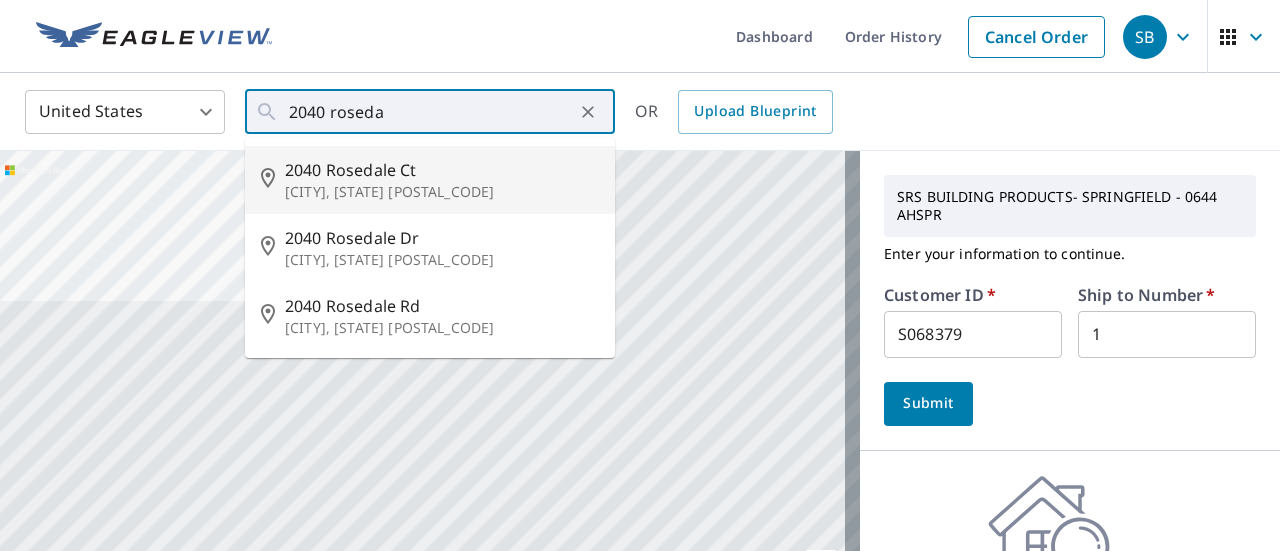 type on "2040 Rosedale Ct [CITY], [STATE] [POSTAL_CODE]" 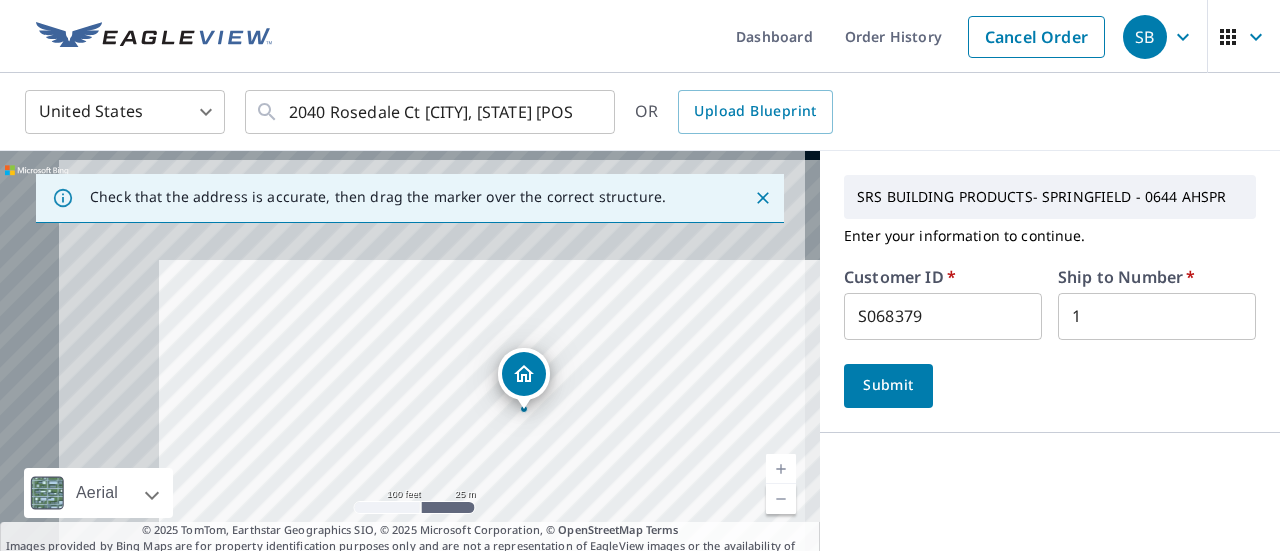 drag, startPoint x: 399, startPoint y: 313, endPoint x: 558, endPoint y: 418, distance: 190.54134 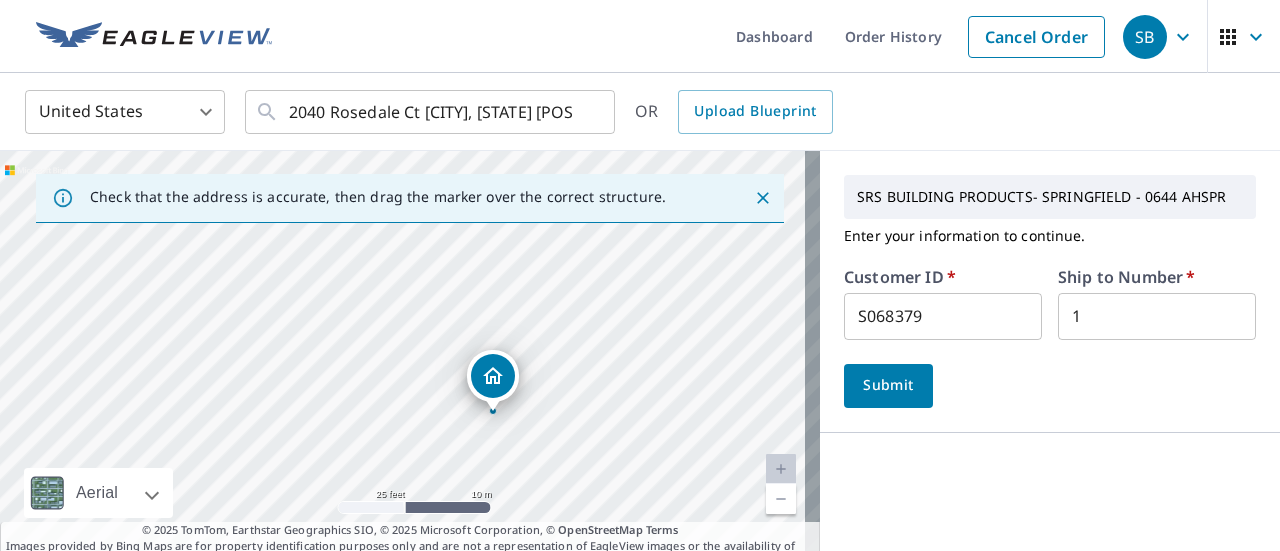 click on "2040 Rosedale Ct [CITY], [STATE] [POSTAL_CODE]" at bounding box center (410, 361) 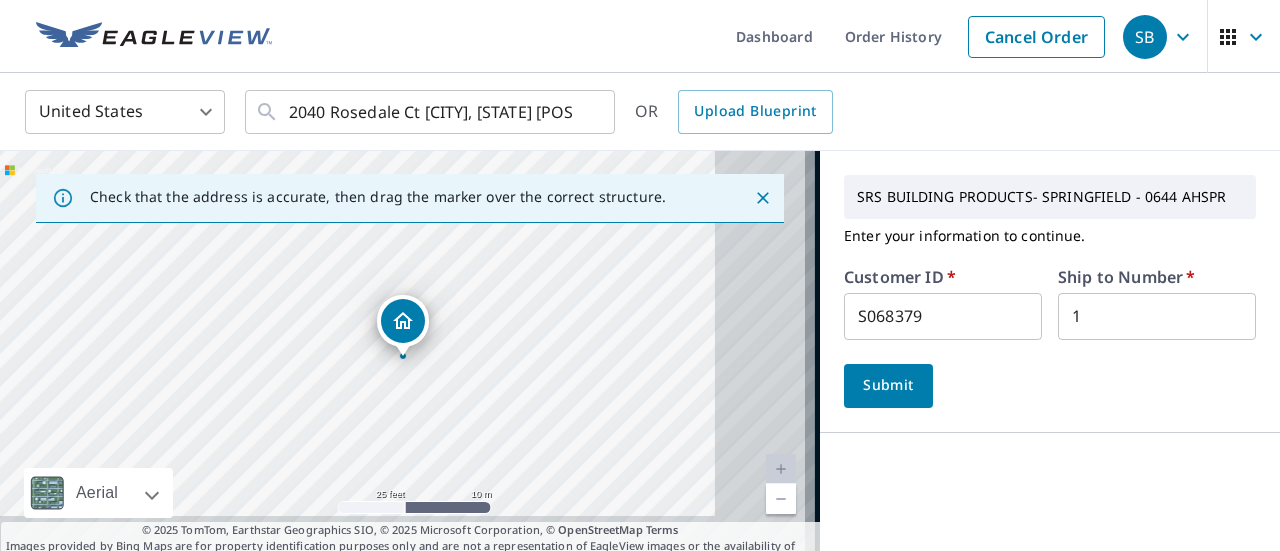 click on "2040 Rosedale Ct [CITY], [STATE] [POSTAL_CODE]" at bounding box center [410, 361] 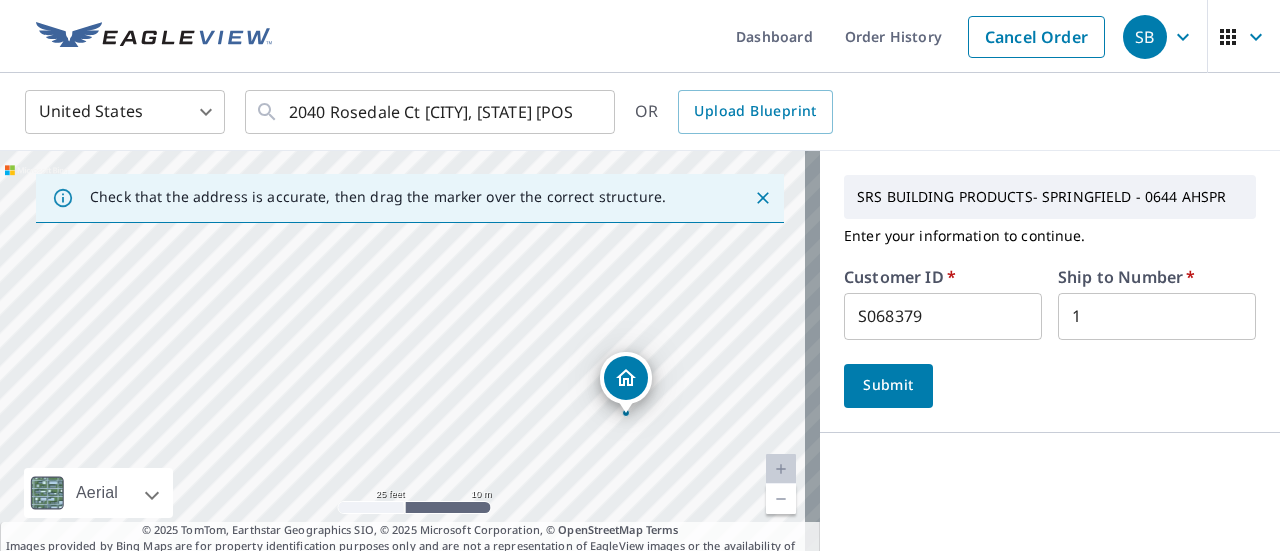 drag, startPoint x: 401, startPoint y: 319, endPoint x: 624, endPoint y: 376, distance: 230.16951 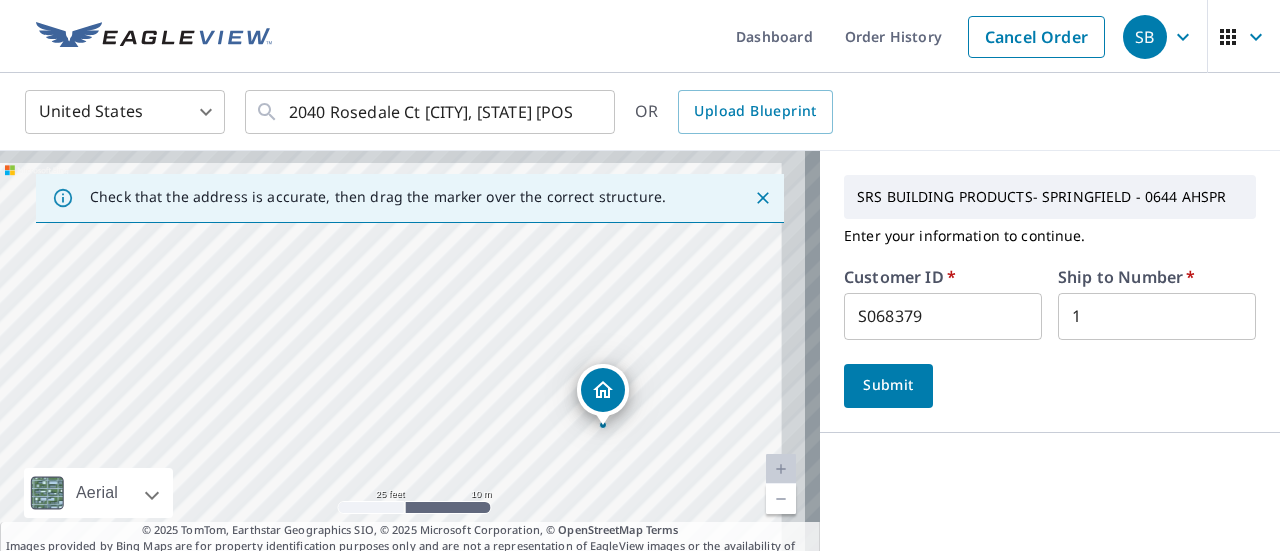 drag, startPoint x: 346, startPoint y: 369, endPoint x: 546, endPoint y: 437, distance: 211.24394 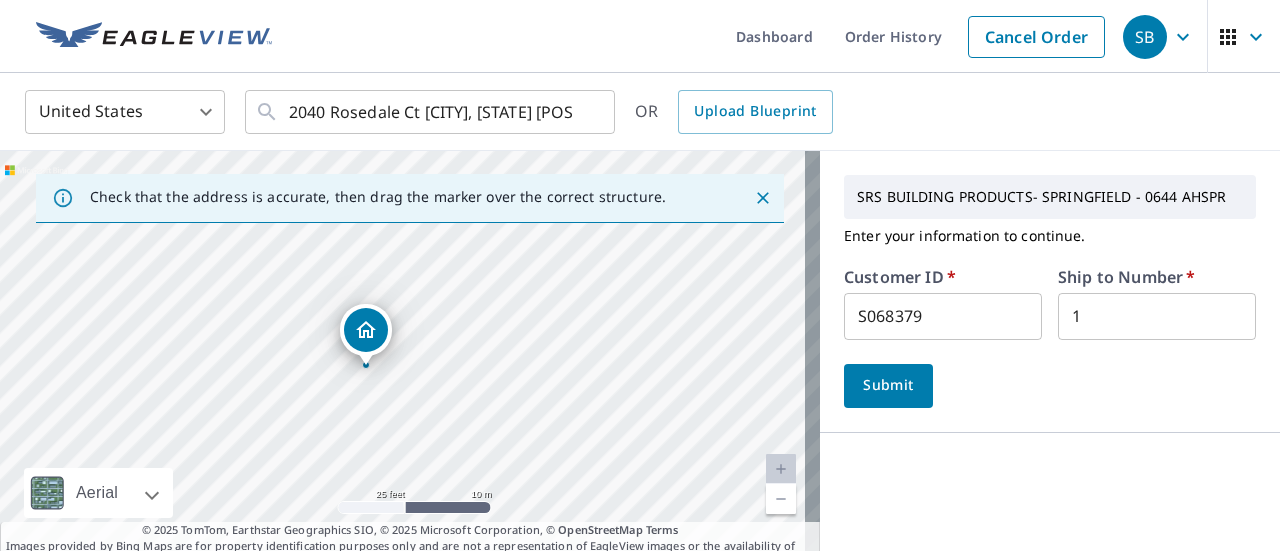 drag, startPoint x: 607, startPoint y: 397, endPoint x: 372, endPoint y: 337, distance: 242.53865 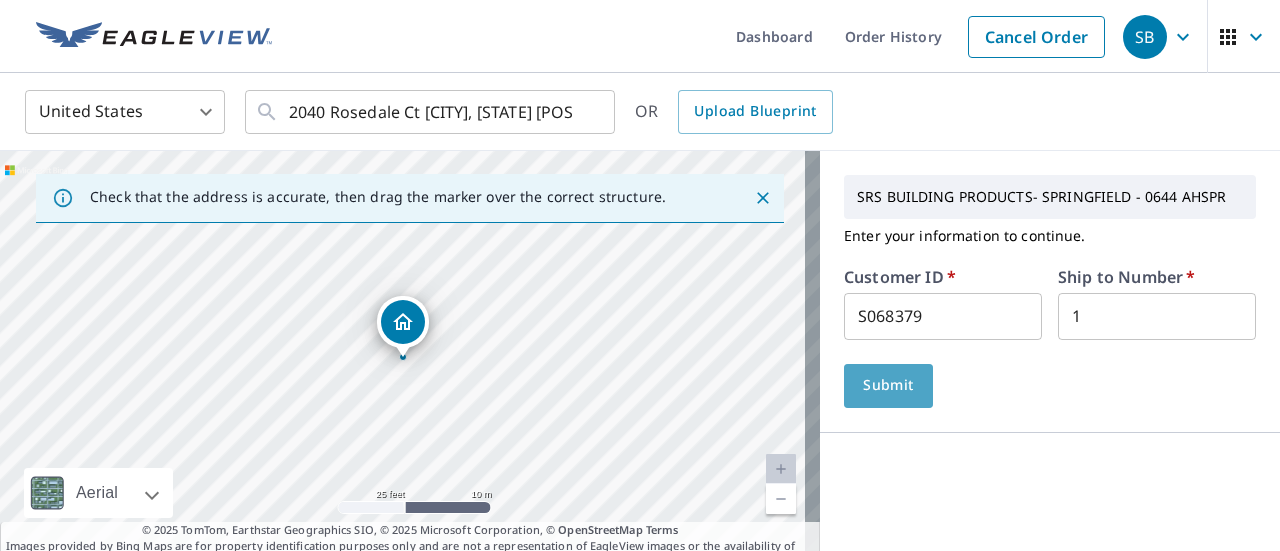 click on "Submit" at bounding box center (888, 385) 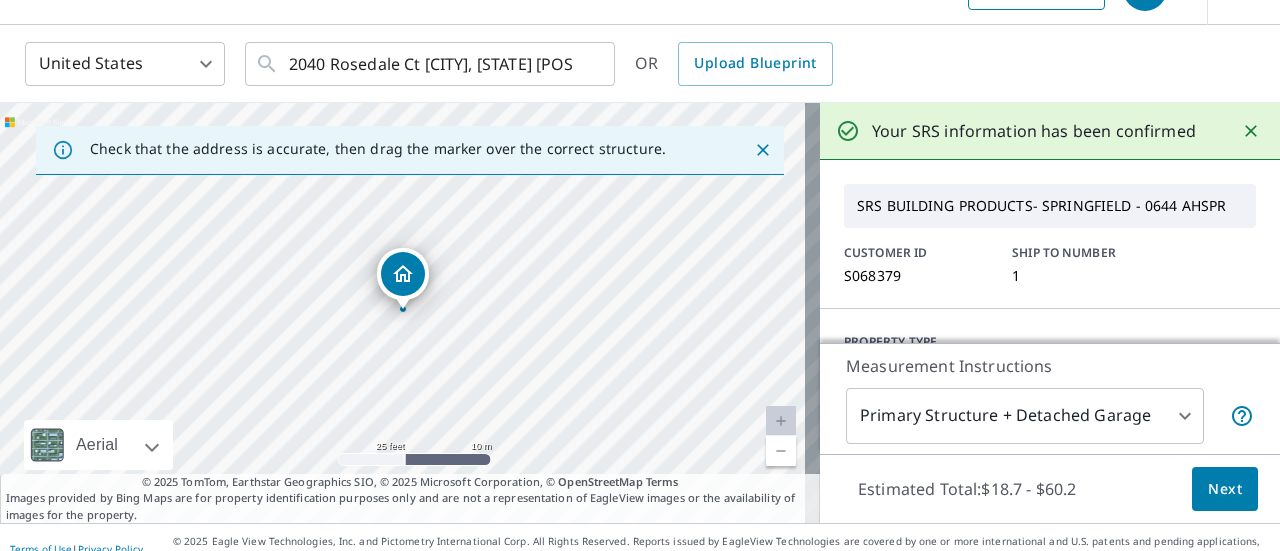 scroll, scrollTop: 70, scrollLeft: 0, axis: vertical 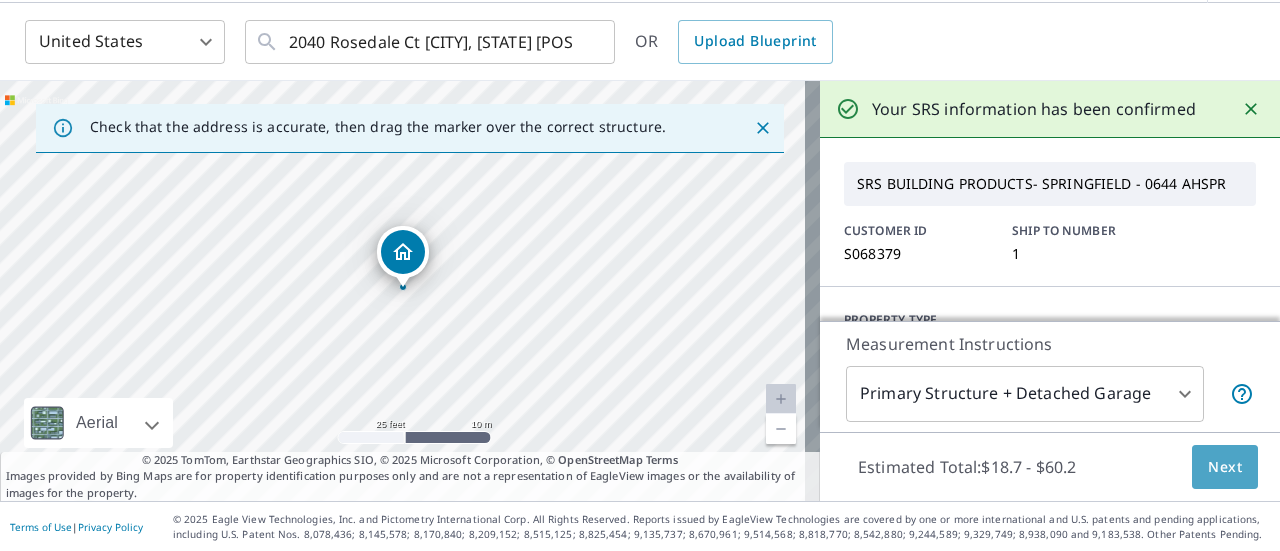 click on "Next" at bounding box center (1225, 467) 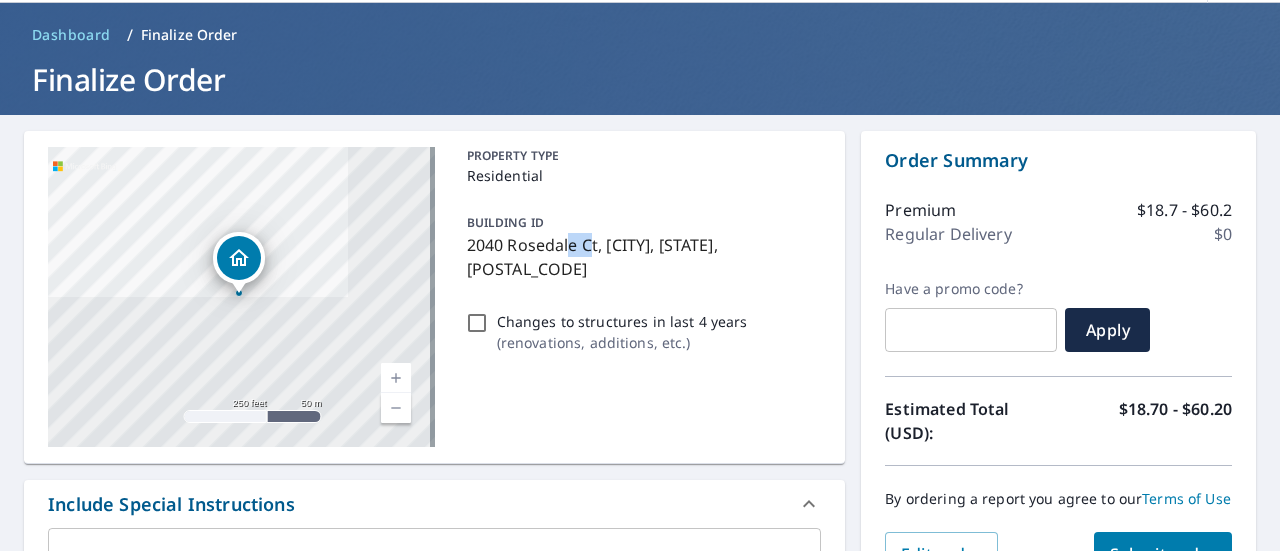 drag, startPoint x: 588, startPoint y: 245, endPoint x: 564, endPoint y: 247, distance: 24.083189 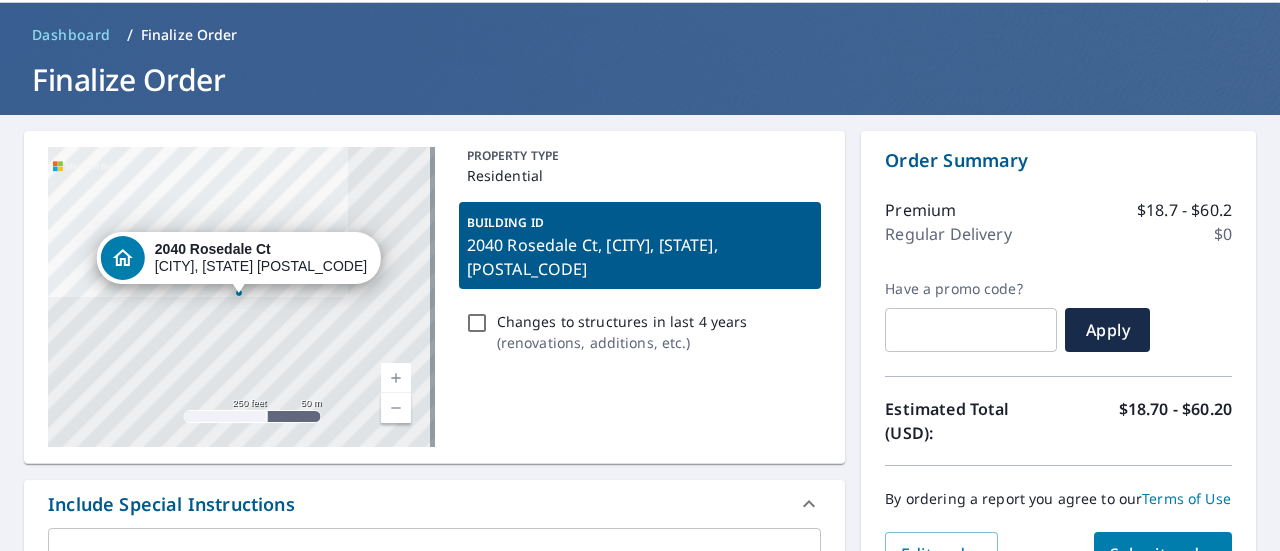 click on "2040 Rosedale Ct, [CITY], [STATE], [POSTAL_CODE]" at bounding box center [640, 257] 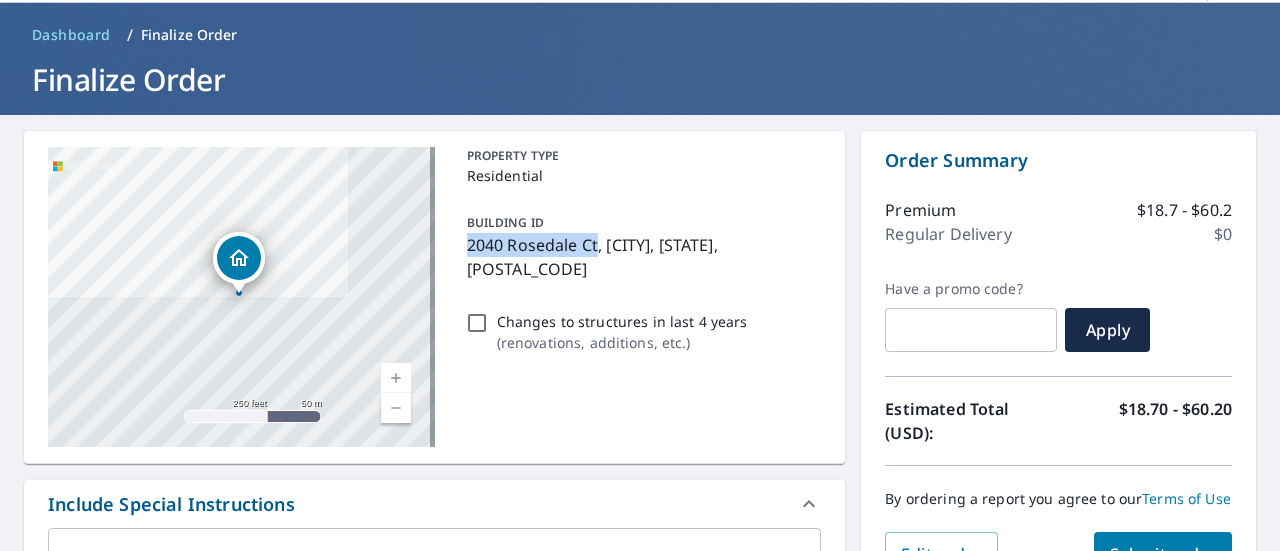 drag, startPoint x: 592, startPoint y: 249, endPoint x: 483, endPoint y: 246, distance: 109.041275 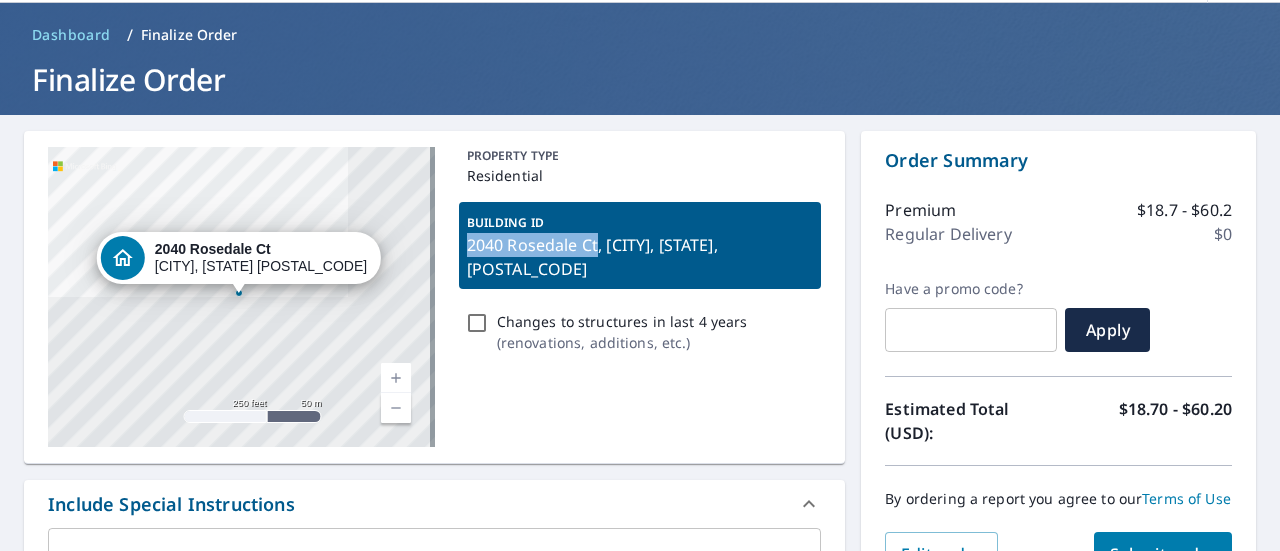 copy on "2040 Rosedale Ct" 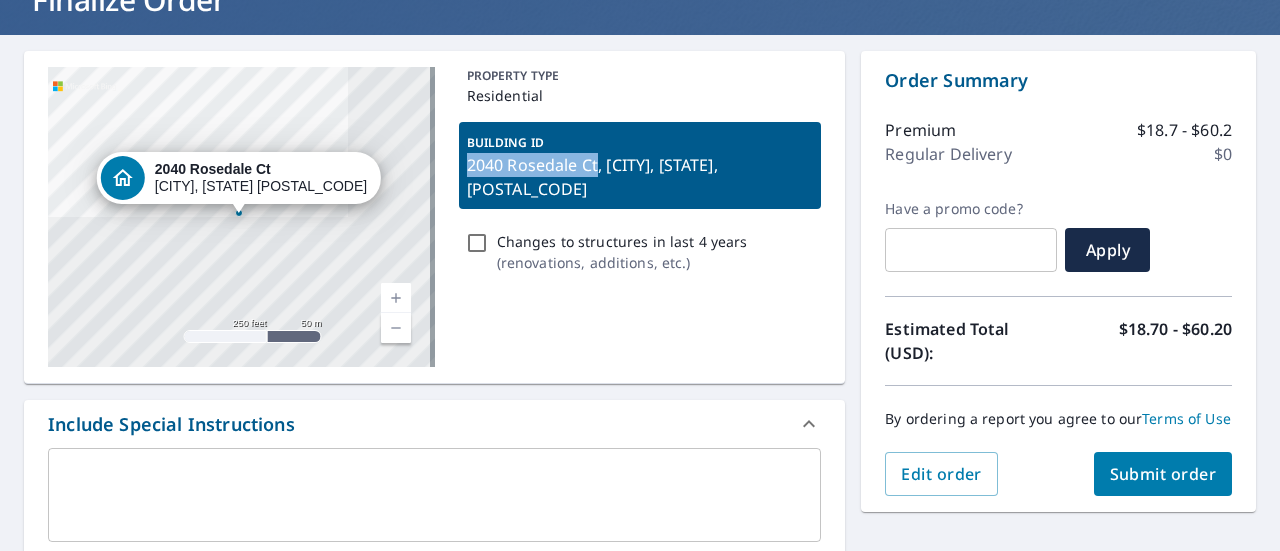 scroll, scrollTop: 370, scrollLeft: 0, axis: vertical 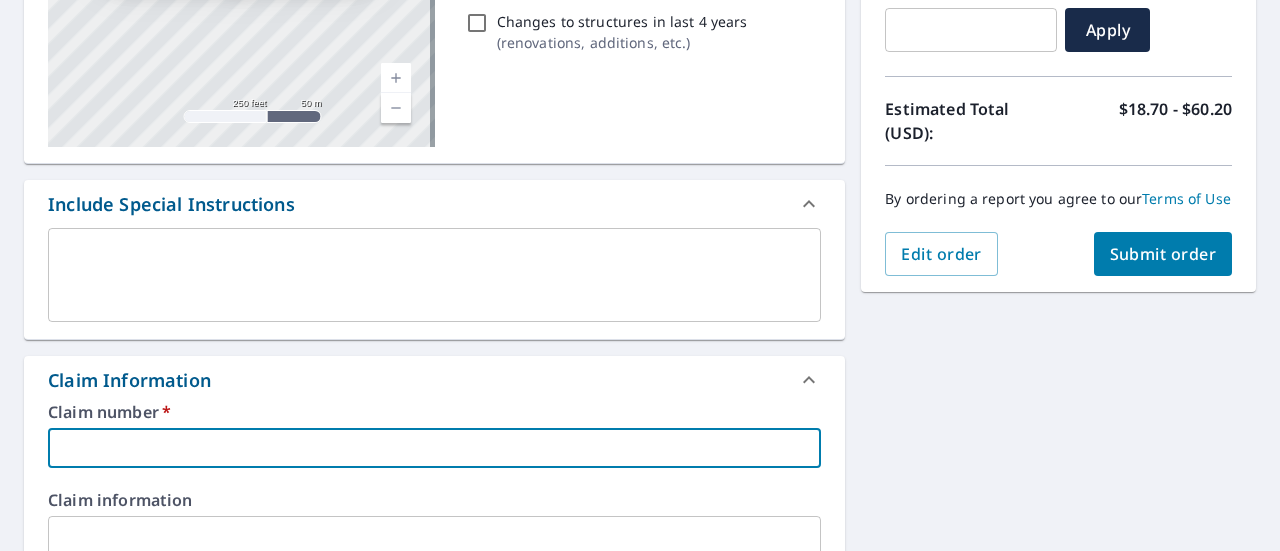 click at bounding box center (434, 448) 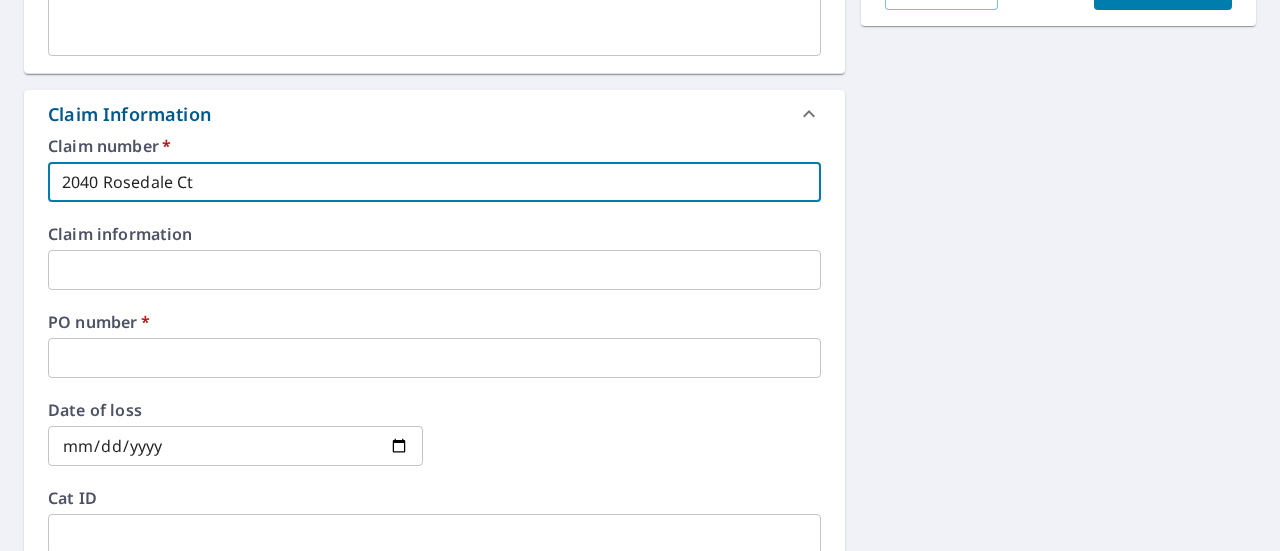 scroll, scrollTop: 670, scrollLeft: 0, axis: vertical 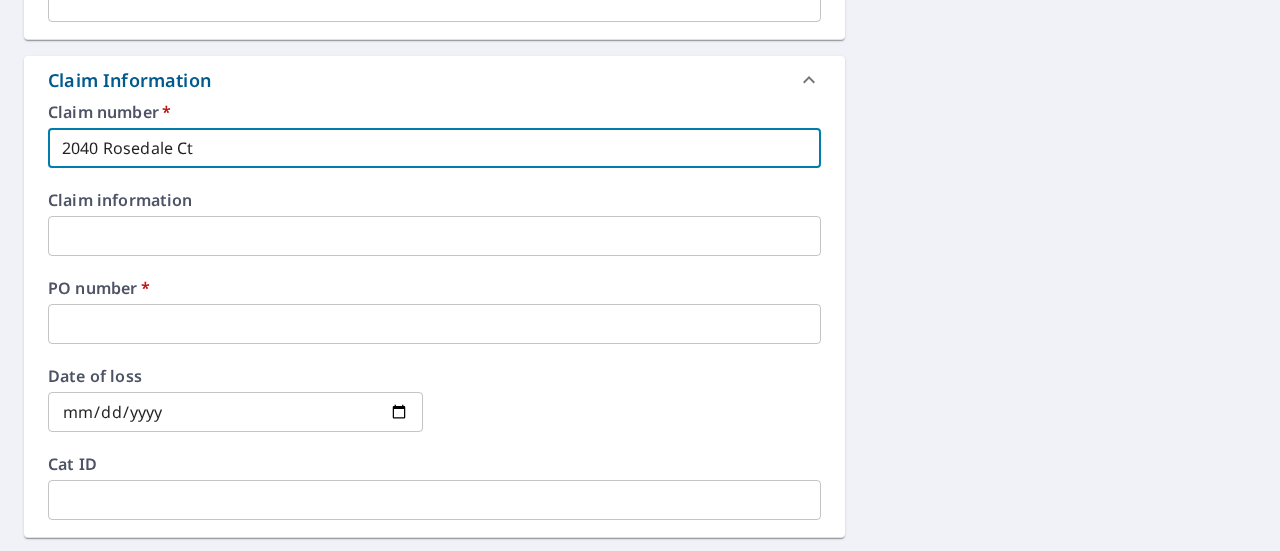 type on "2040 Rosedale Ct" 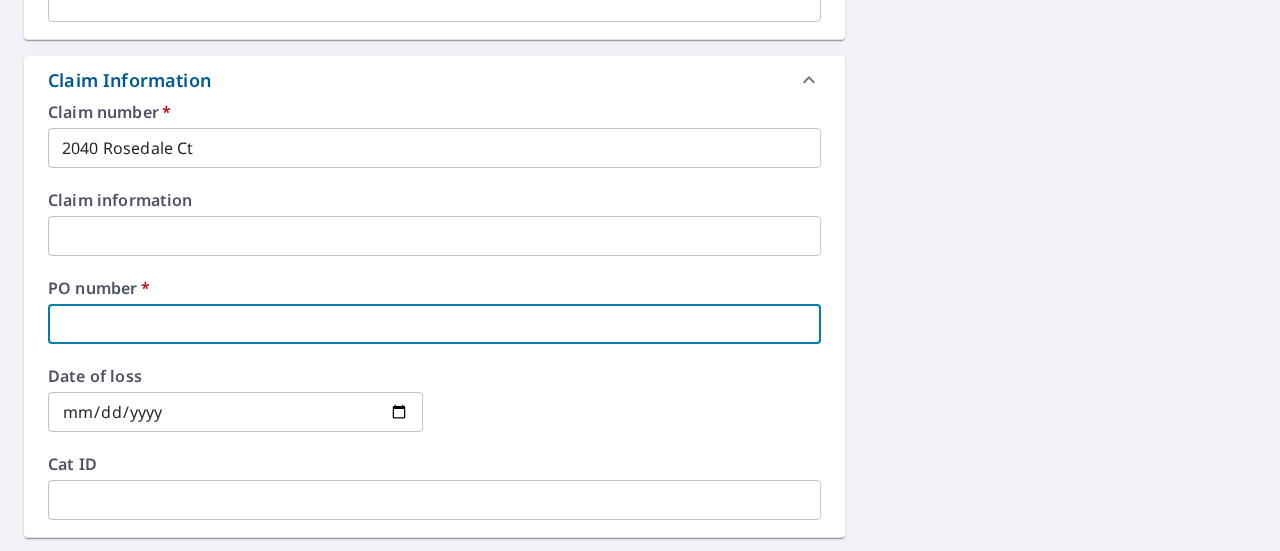 paste on "2040 Rosedale Ct" 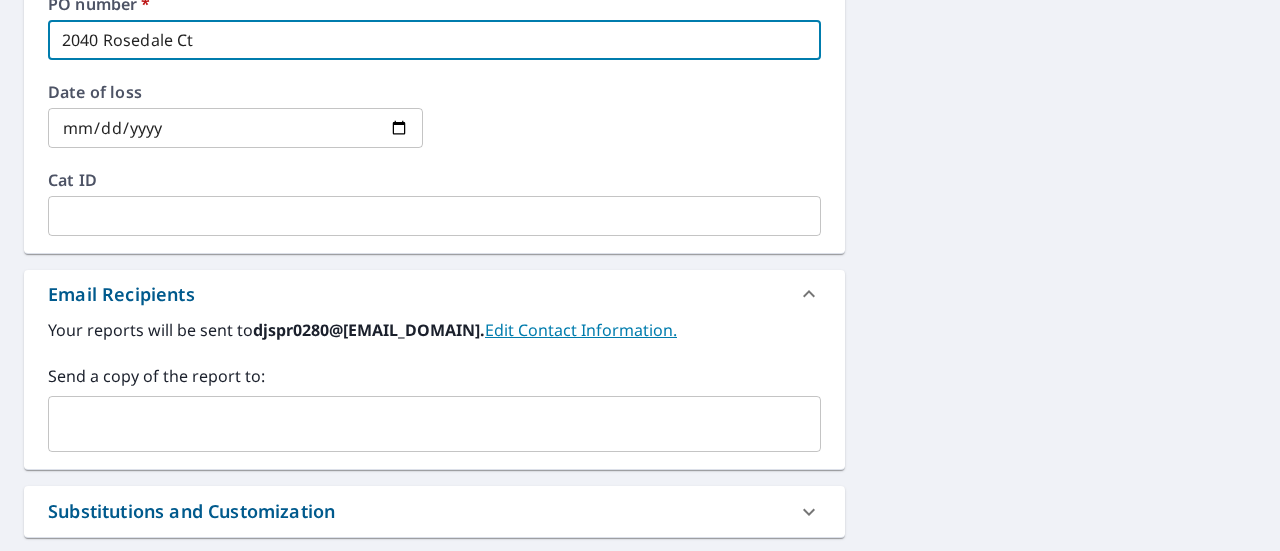 scroll, scrollTop: 970, scrollLeft: 0, axis: vertical 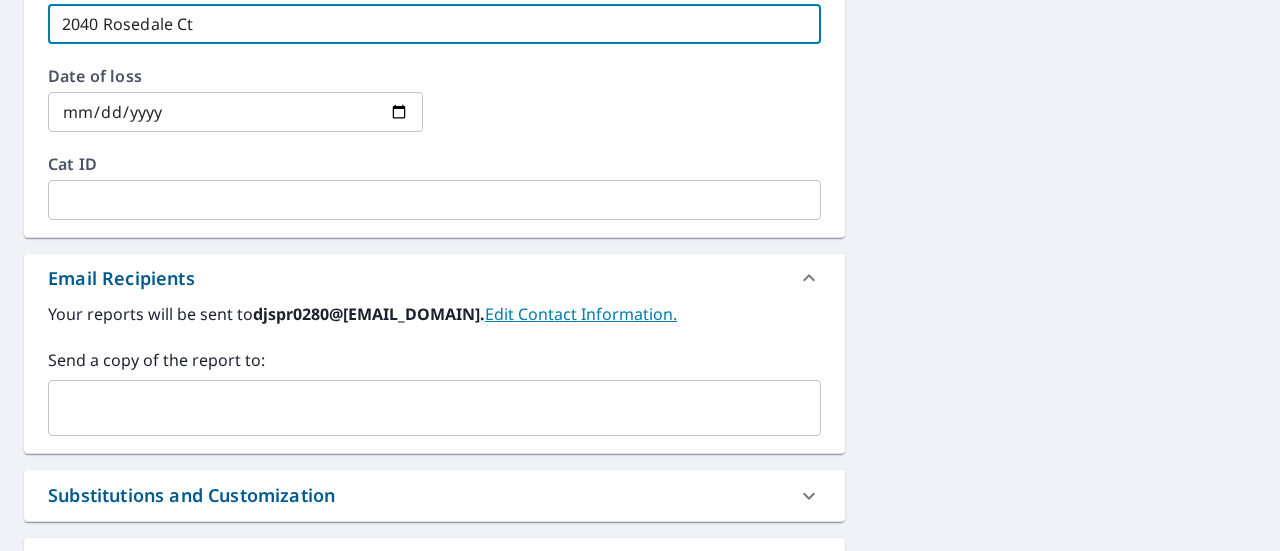 type on "2040 Rosedale Ct" 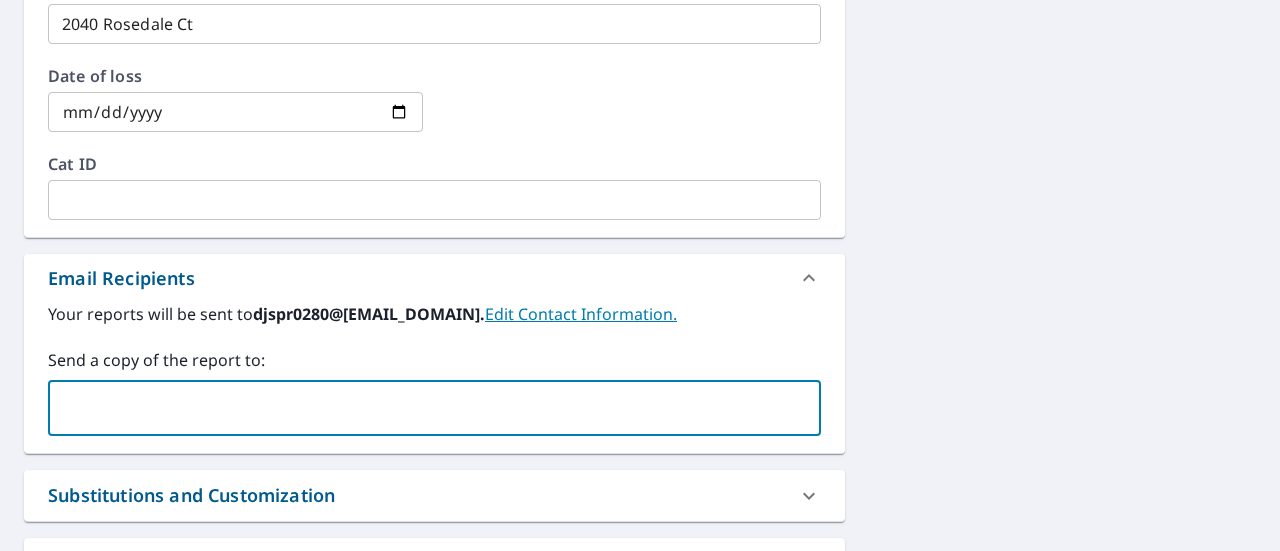 click at bounding box center (419, 408) 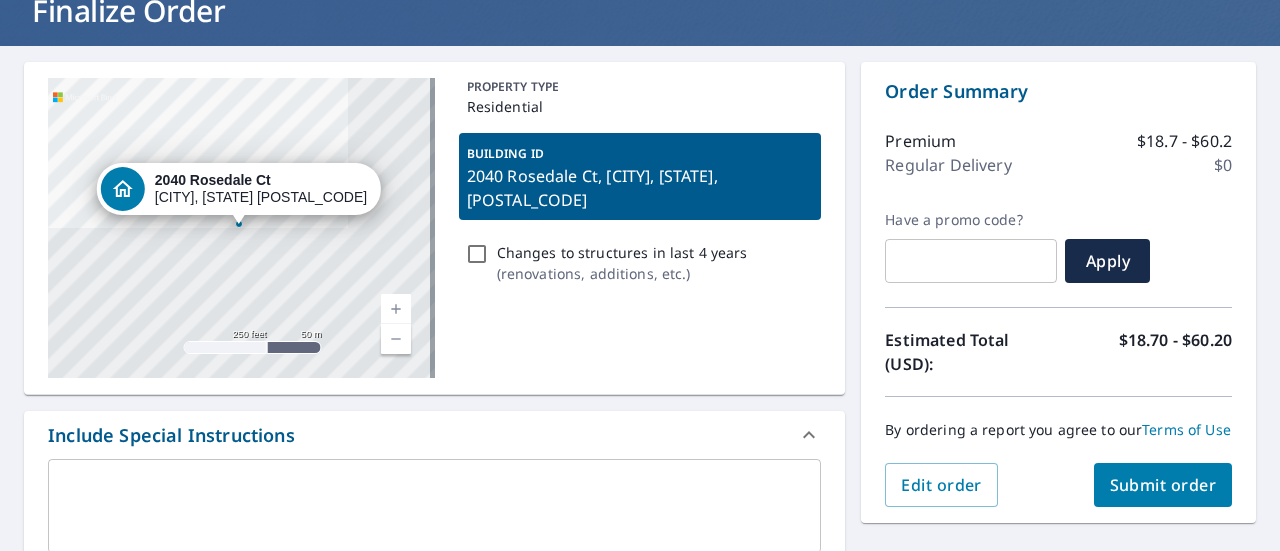scroll, scrollTop: 170, scrollLeft: 0, axis: vertical 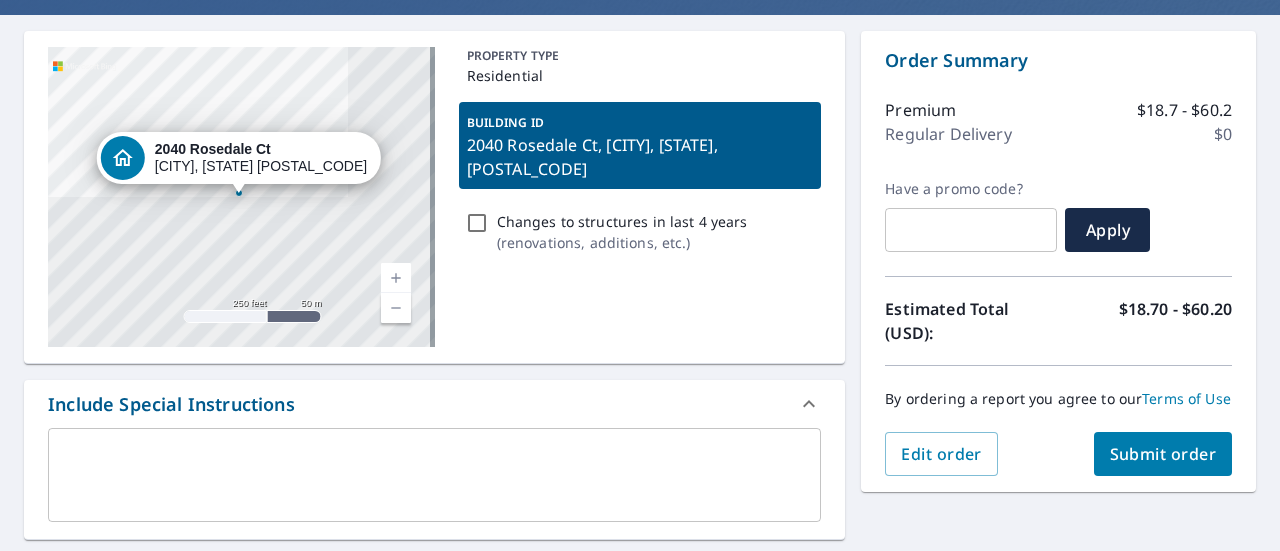 type on "bill.foell@[EMAIL_DOMAIN]" 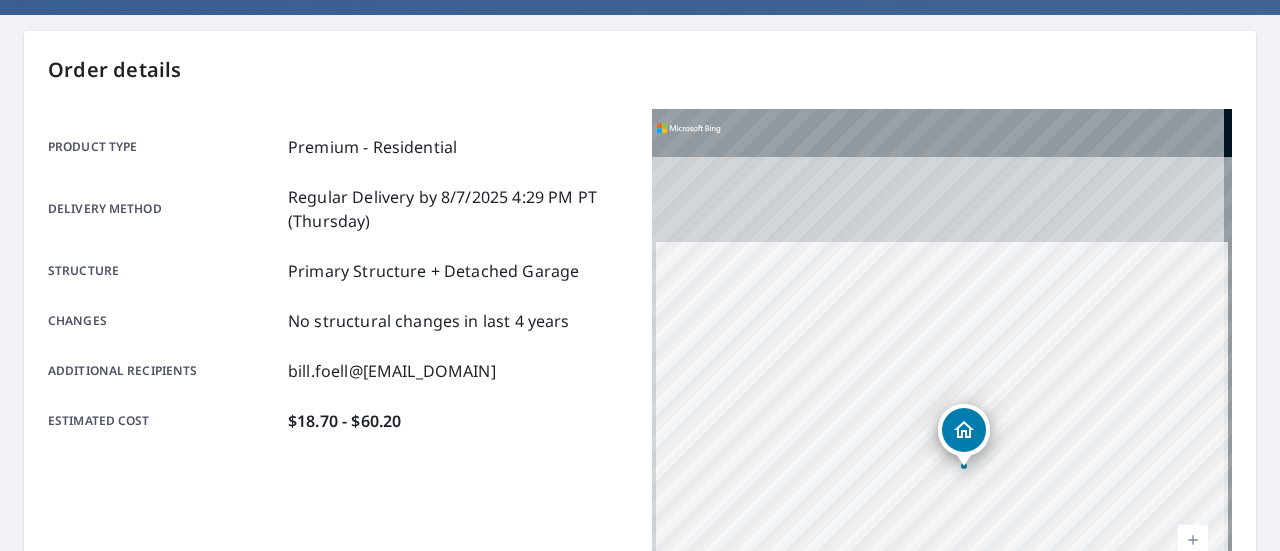drag, startPoint x: 893, startPoint y: 279, endPoint x: 897, endPoint y: 412, distance: 133.06013 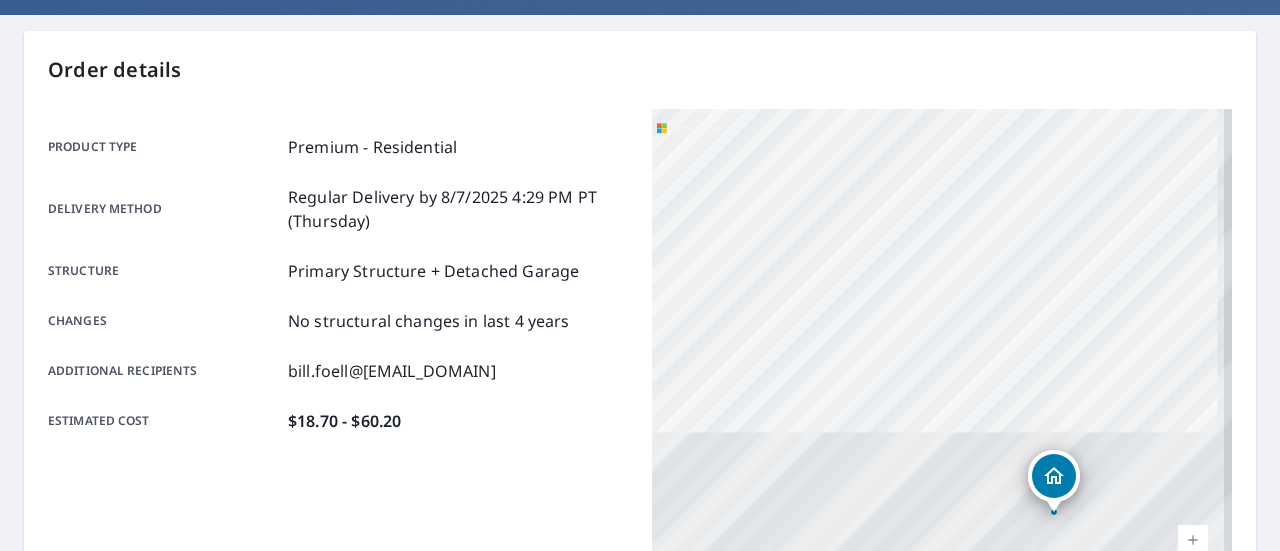 drag, startPoint x: 980, startPoint y: 486, endPoint x: 872, endPoint y: 206, distance: 300.10666 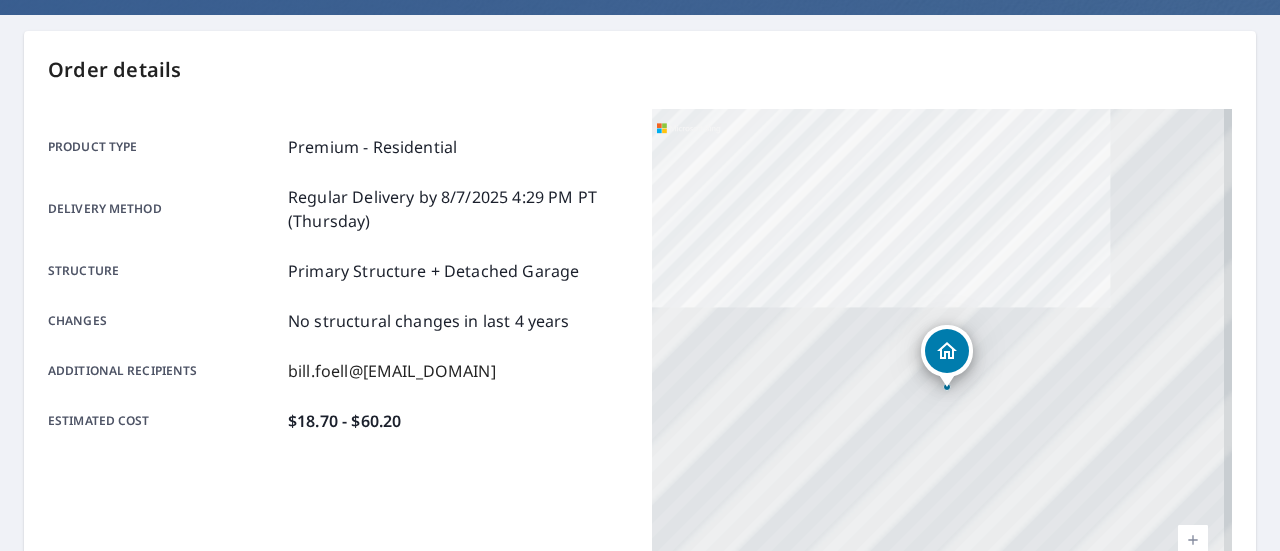 drag, startPoint x: 1059, startPoint y: 367, endPoint x: 952, endPoint y: 262, distance: 149.91331 